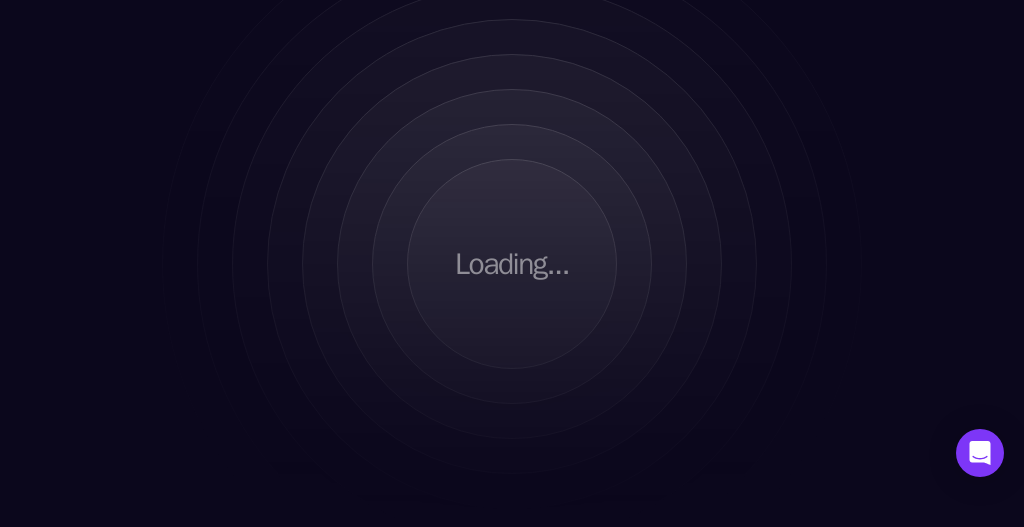 scroll, scrollTop: 0, scrollLeft: 0, axis: both 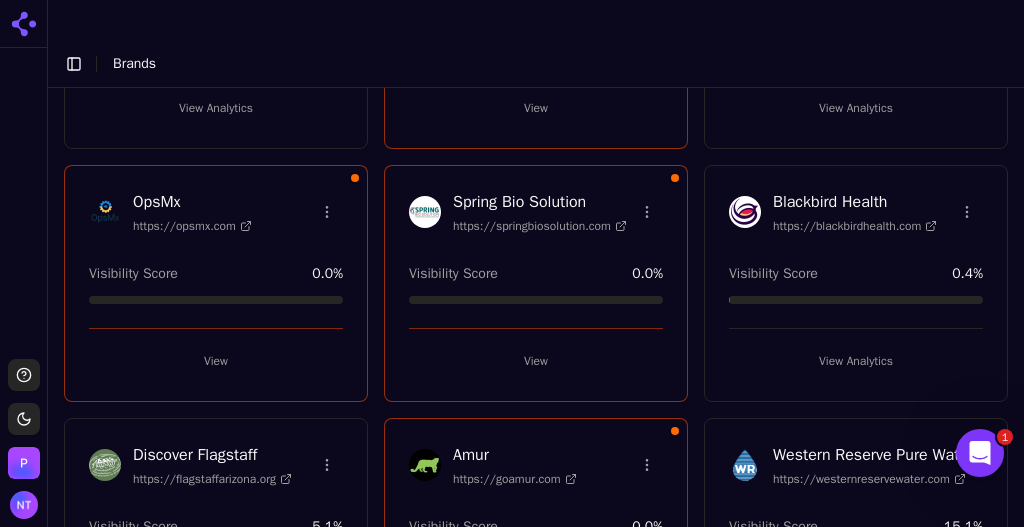 click on "View" at bounding box center (216, 361) 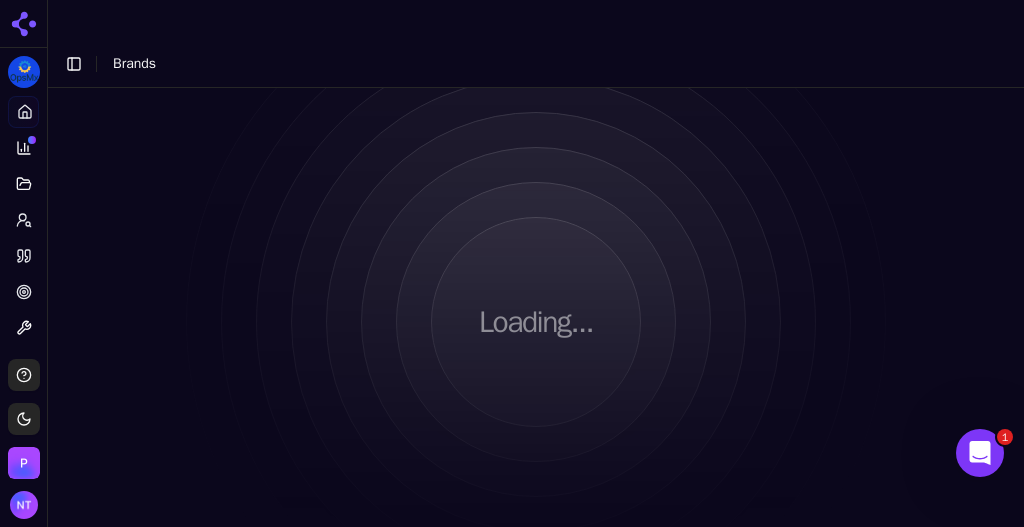 scroll, scrollTop: 0, scrollLeft: 0, axis: both 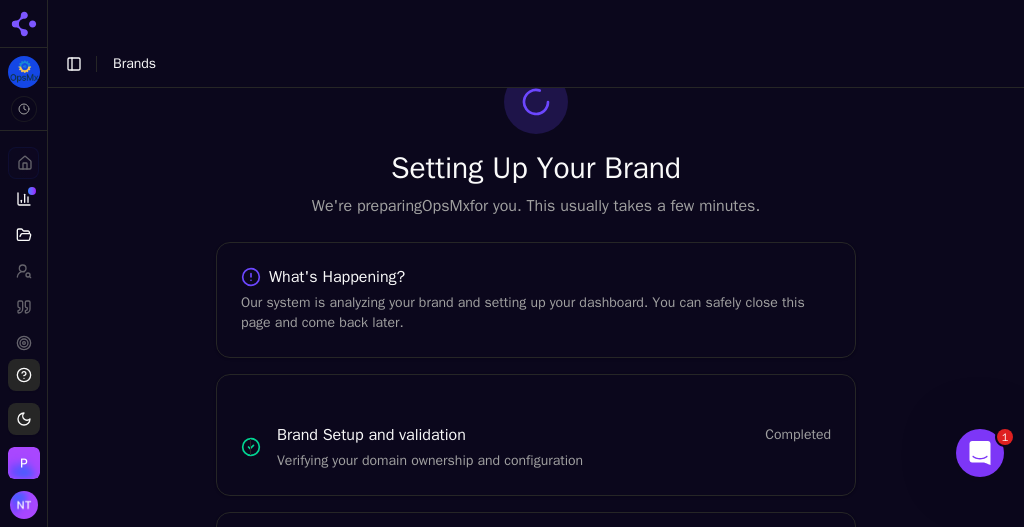 click on "Toggle Sidebar" at bounding box center [74, 64] 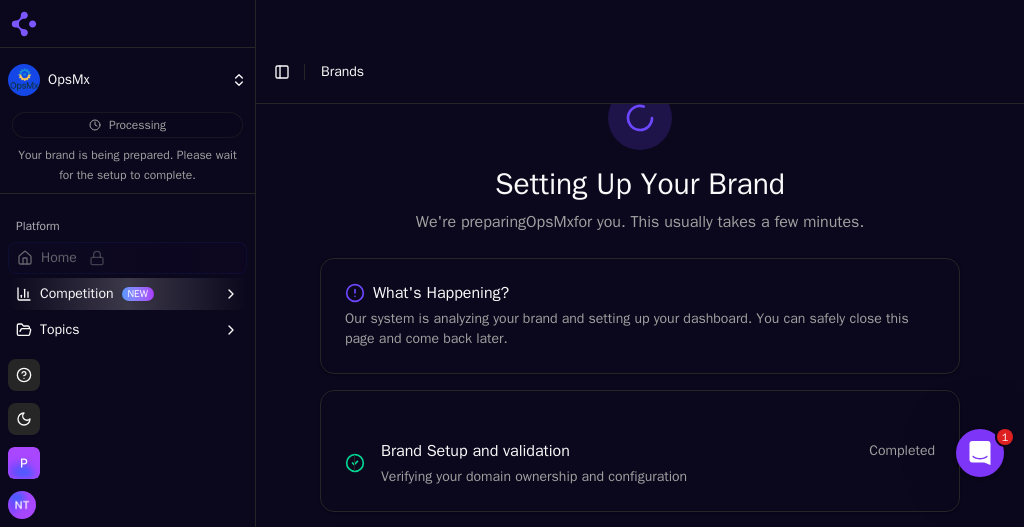 click on "Brands" at bounding box center (342, 71) 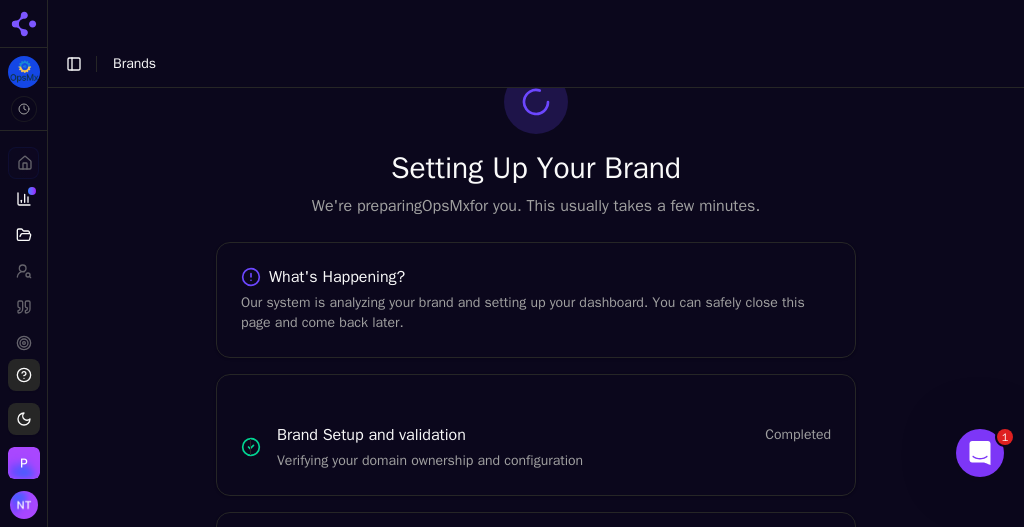 click on "Brands" at bounding box center (134, 63) 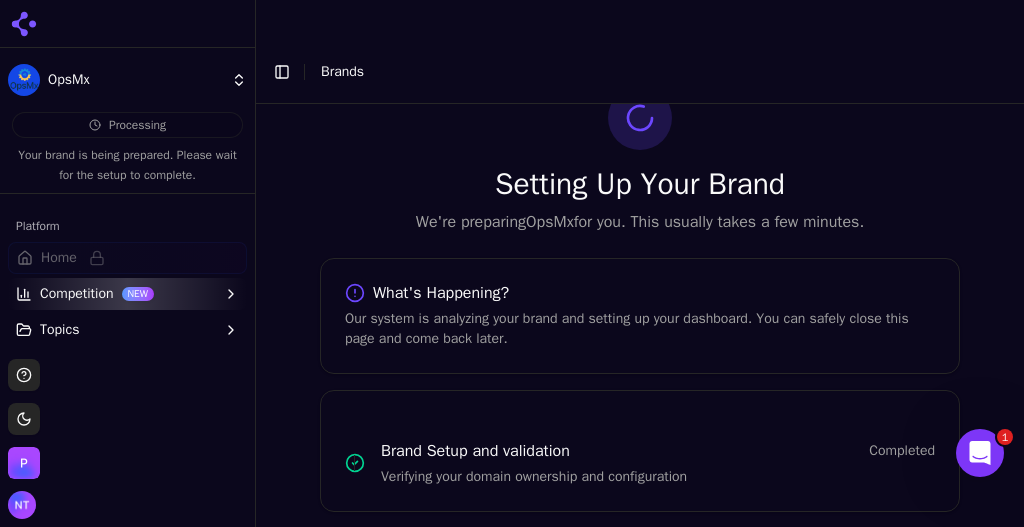 click on "[COMPANY] Processing Your brand is being prepared. Please wait for the setup to complete. Platform Home Competition NEW Topics Prompts Citations Optimize Toolbox Support Toggle theme [LAST] Toggle Sidebar Brands Setting Up Your Brand We're preparing  [COMPANY]  for you. This usually takes a few minutes. What's Happening? Our system is analyzing your brand and setting up your dashboard. You can safely close this page and come back later. Brand Setup and validation Completed Verifying your domain ownership and configuration Brand Analysis In Progress Analyzing your brand presence and competition
1" at bounding box center [512, 283] 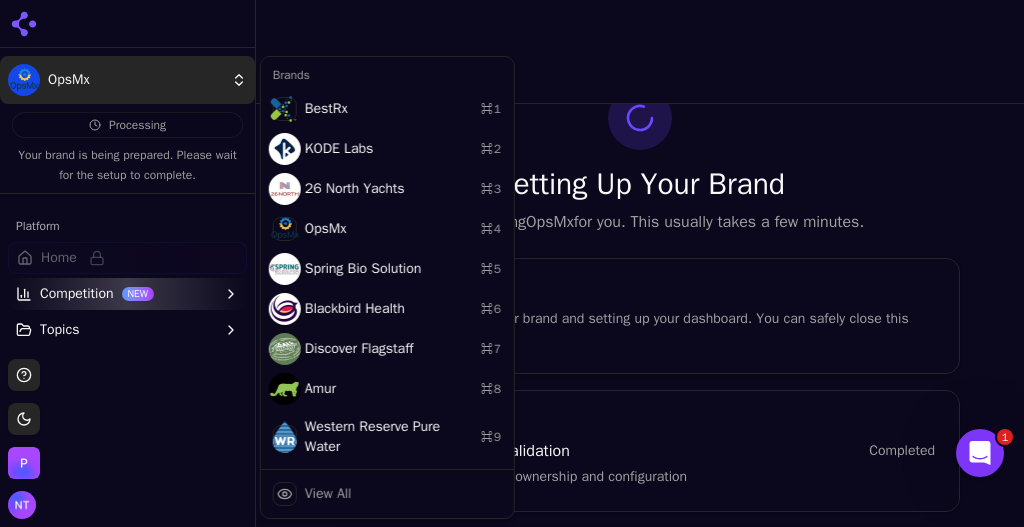 click on "Brands" at bounding box center (387, 75) 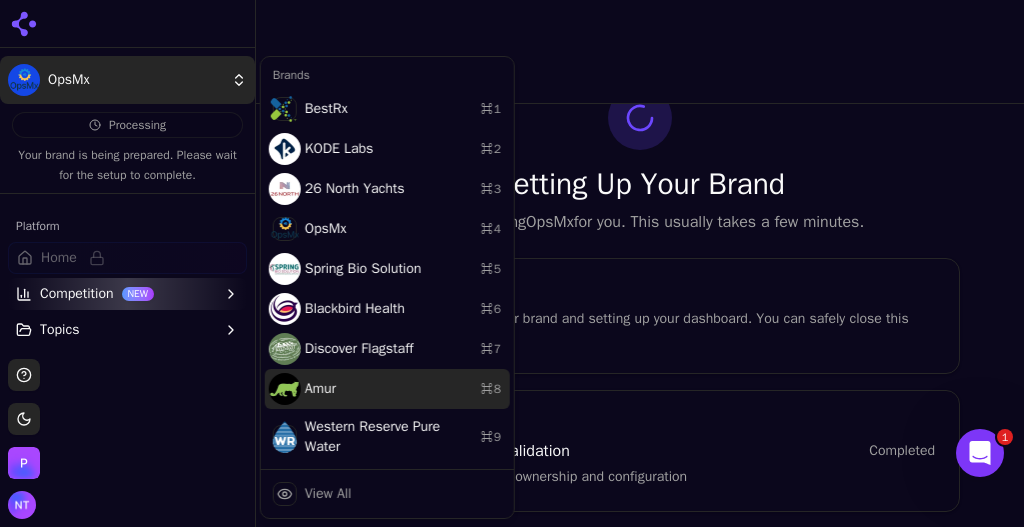 click on "[COMPANY] ⌘ [NUMBER]" at bounding box center (387, 389) 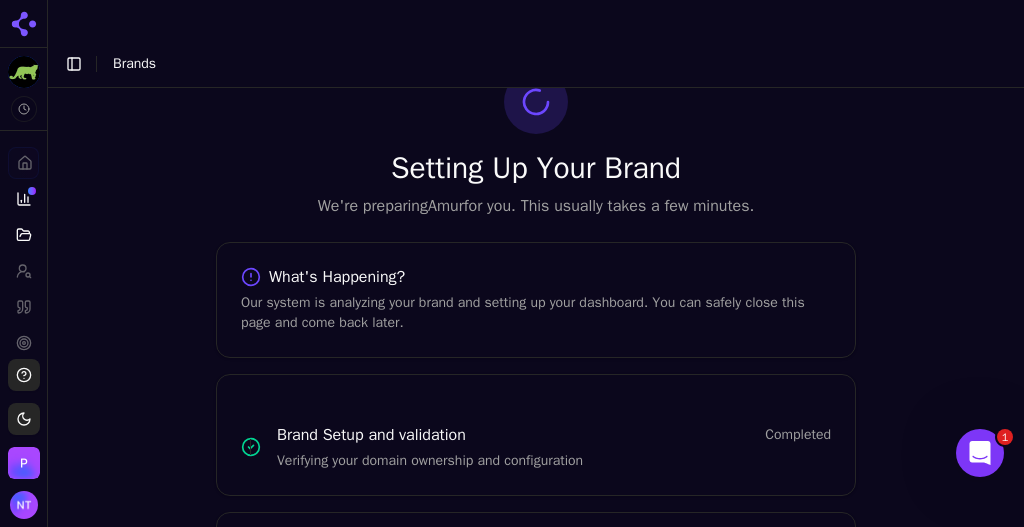 click on "Brands" at bounding box center (134, 63) 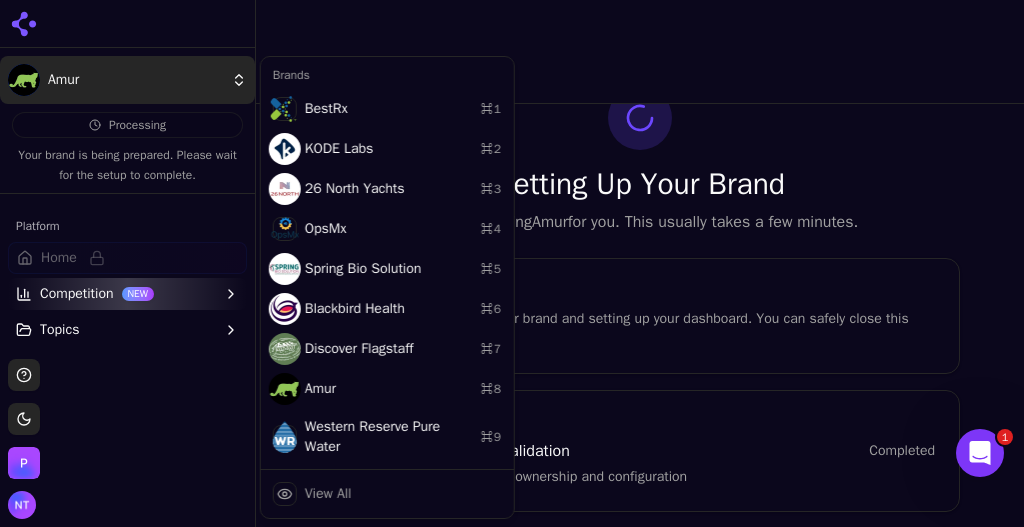click on "[COMPANY] Processing Your brand is being prepared. Please wait for the setup to complete. Platform Home Competition NEW Topics Prompts Citations Optimize Toolbox Support Toggle theme [LAST] Toggle Sidebar Brands Setting Up Your Brand We're preparing  [COMPANY]  for you. This usually takes a few minutes. What's Happening? Our system is analyzing your brand and setting up your dashboard. You can safely close this page and come back later. Brand Setup and validation Completed Verifying your domain ownership and configuration Brand Analysis In Progress Analyzing your brand presence and competition
1 Brands [COMPANY] ⌘ [NUMBER] [COMPANY] ⌘ [NUMBER] [COMPANY] ⌘ [NUMBER] [COMPANY] ⌘ [NUMBER] [COMPANY] ⌘ [NUMBER] [COMPANY] ⌘ [NUMBER] [COMPANY] ⌘ [NUMBER] [COMPANY] ⌘ [NUMBER] View All" at bounding box center (512, 283) 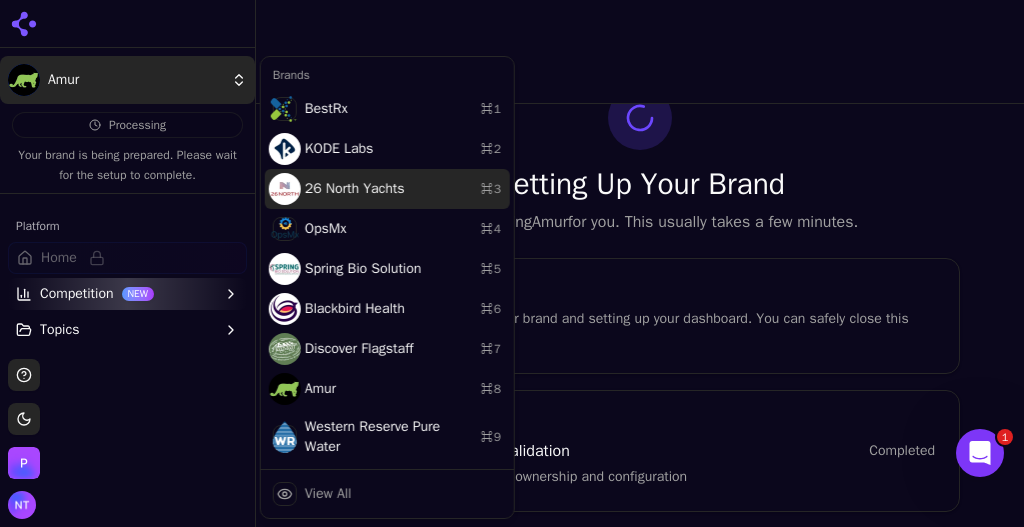 click on "[COMPANY] ⌘ [NUMBER]" at bounding box center [387, 189] 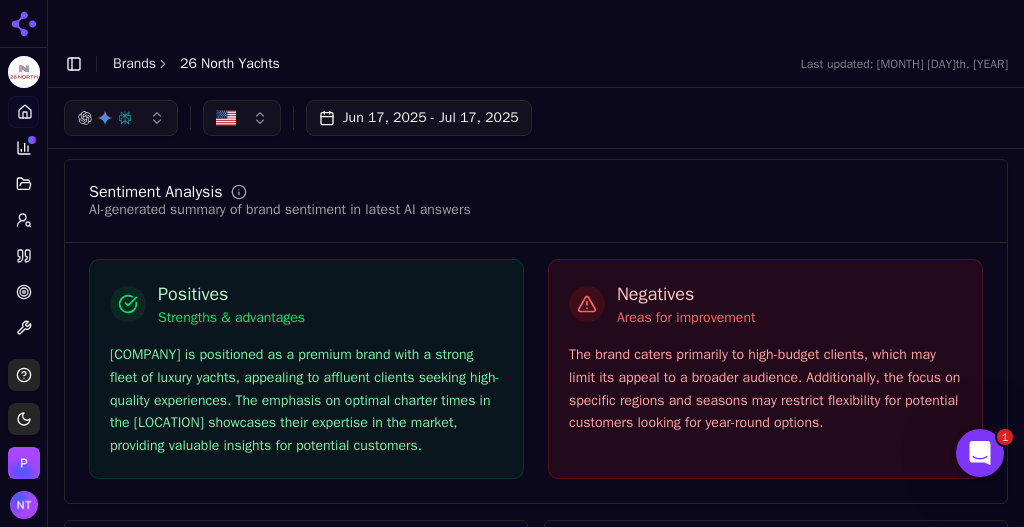 scroll, scrollTop: 0, scrollLeft: 0, axis: both 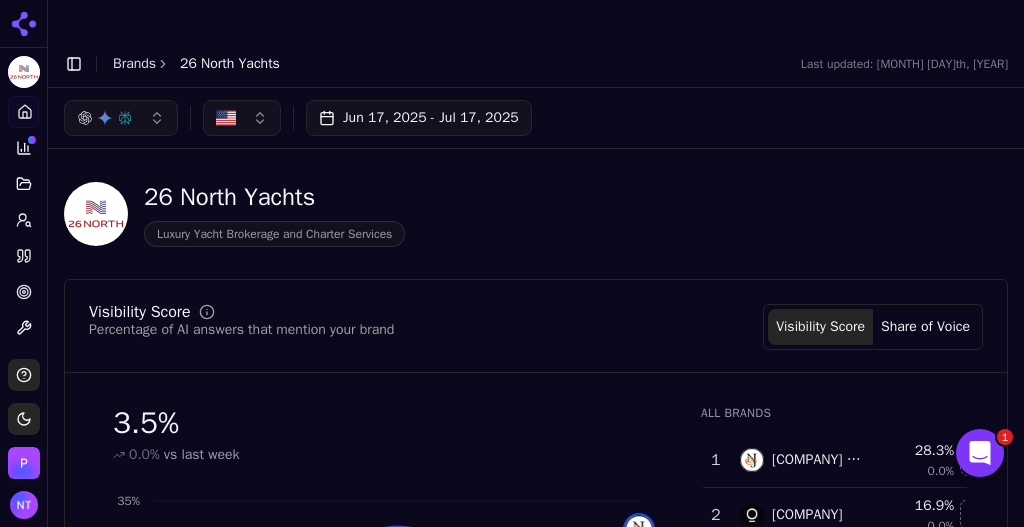 click on "Brands" at bounding box center [134, 63] 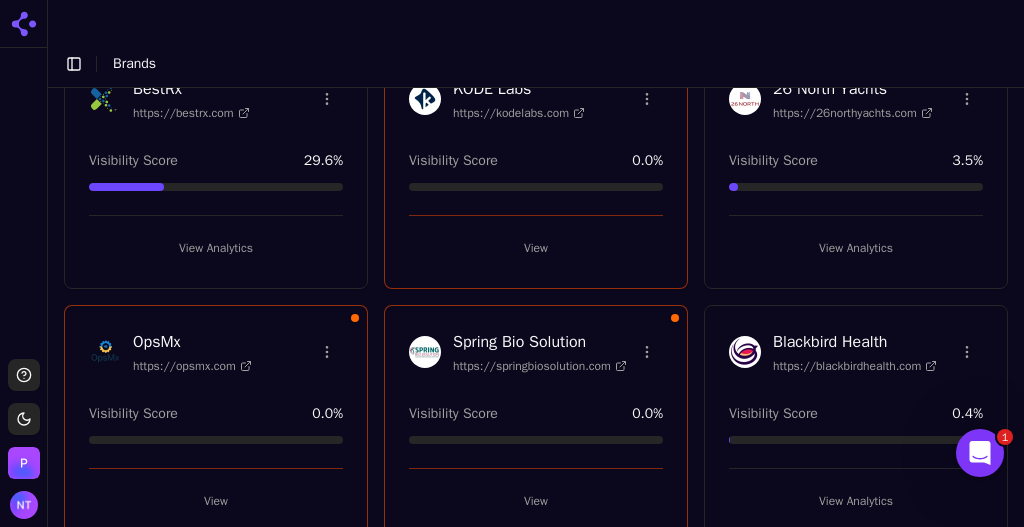 scroll, scrollTop: 0, scrollLeft: 0, axis: both 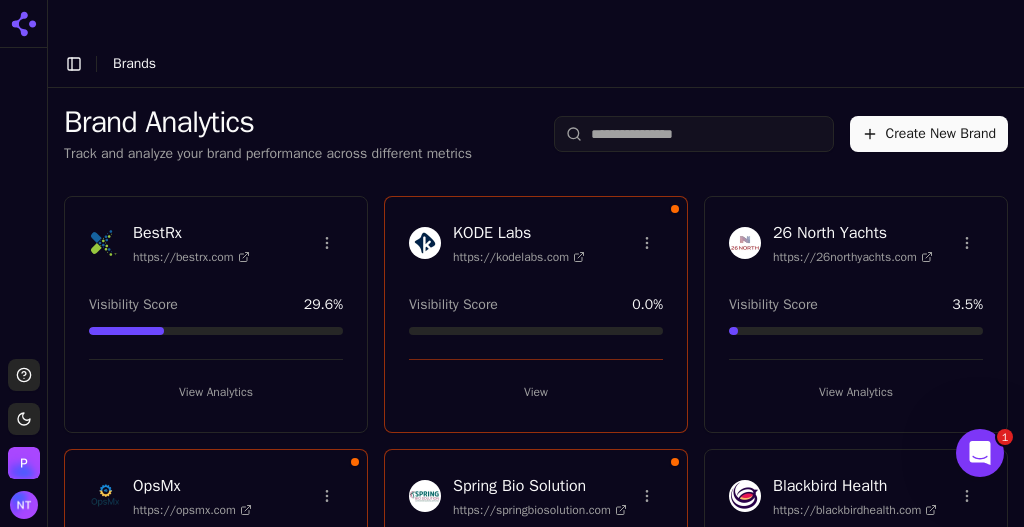 click on "View" at bounding box center [536, 392] 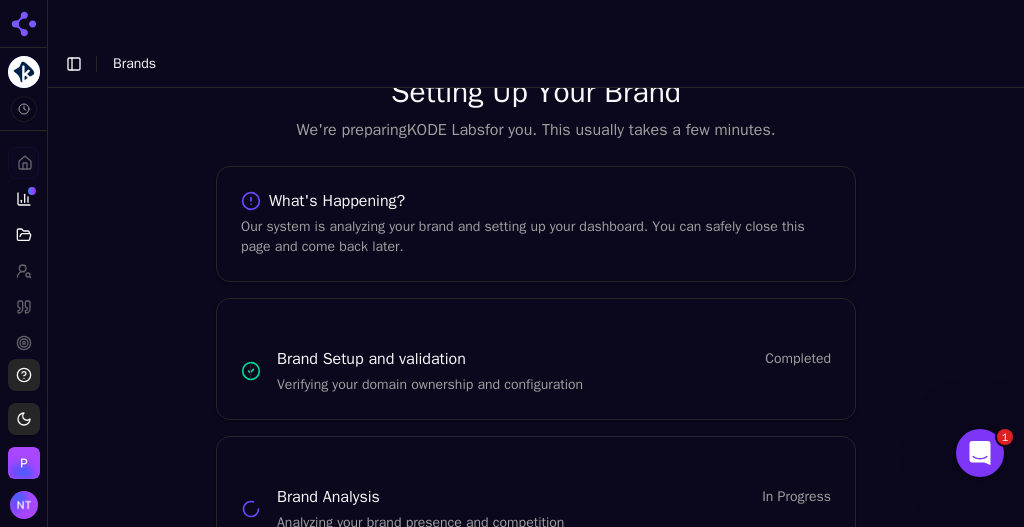 scroll, scrollTop: 0, scrollLeft: 0, axis: both 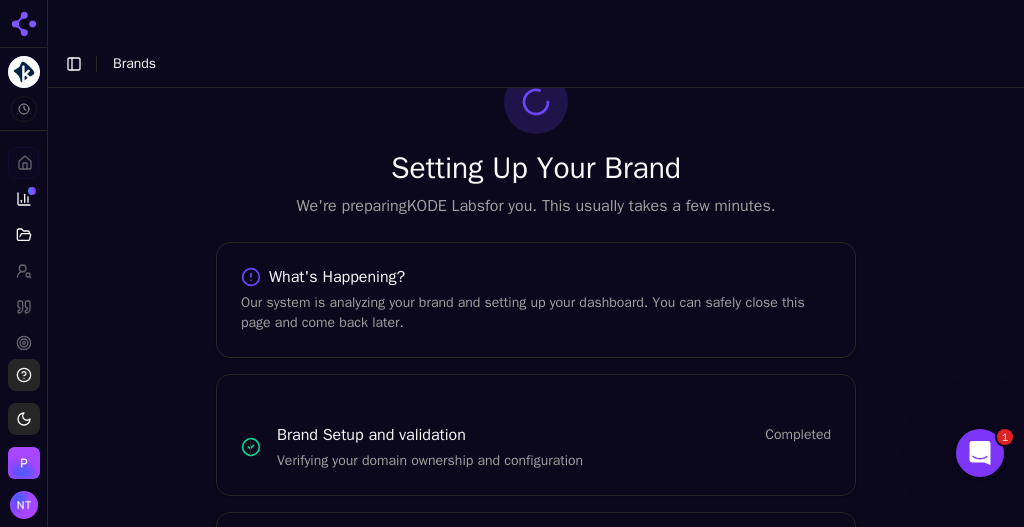 click on "Toggle Sidebar" at bounding box center (74, 64) 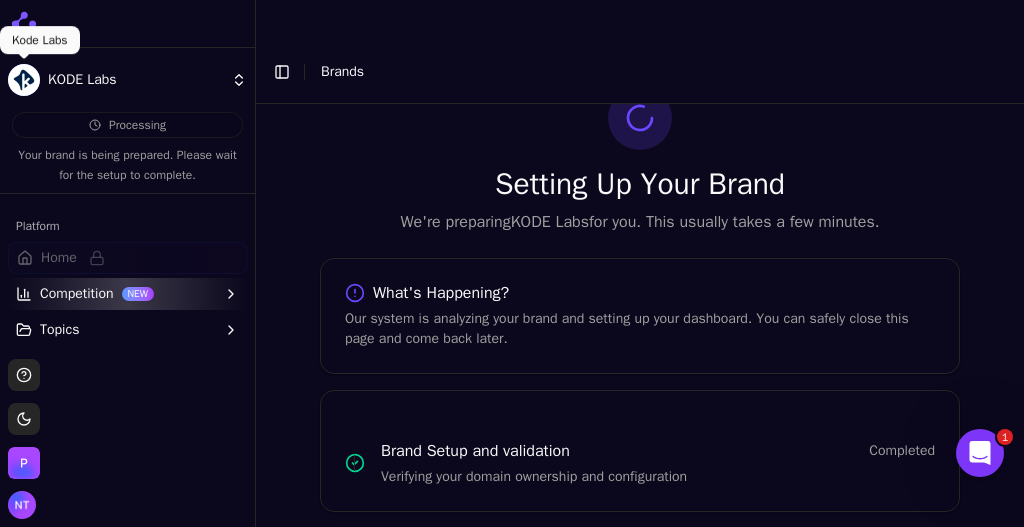 click on "[COMPANY] Processing Your brand is being prepared. Please wait for the setup to complete. Platform Home Competition NEW Topics Prompts Citations Optimize Toolbox Support Toggle theme [LAST] Toggle Sidebar Brands Setting Up Your Brand We're preparing  [COMPANY]  for you. This usually takes a few minutes. What's Happening? Our system is analyzing your brand and setting up your dashboard. You can safely close this page and come back later. Brand Setup and validation Completed Verifying your domain ownership and configuration Brand Analysis In Progress Analyzing your brand presence and competition
1 0% [COMPANY] [COMPANY]" at bounding box center [512, 283] 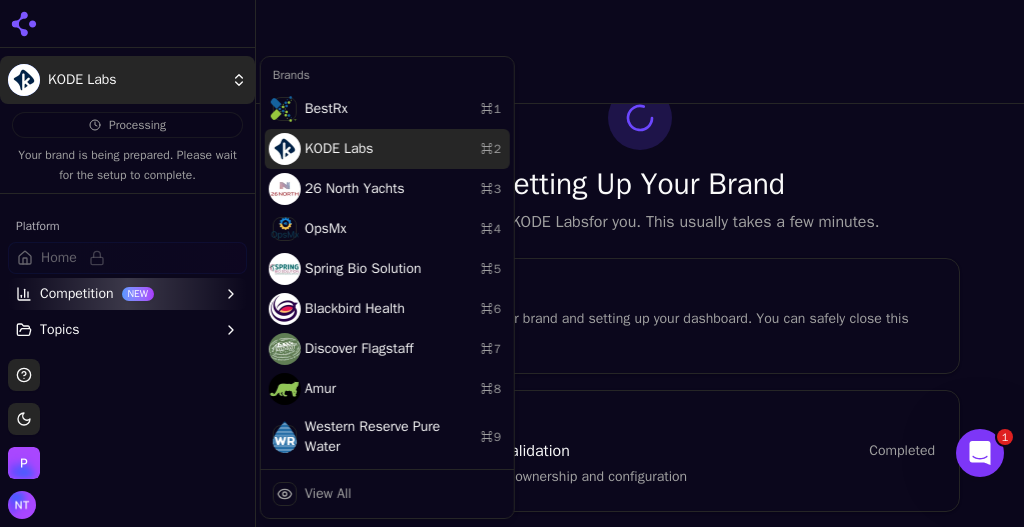 click on "[COMPANY] ⌘ [NUMBER]" at bounding box center [387, 149] 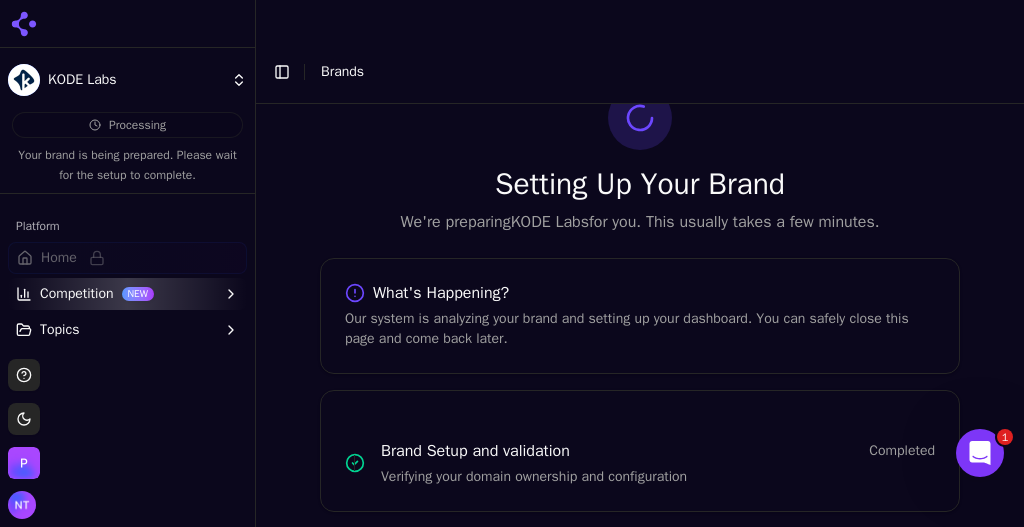 scroll, scrollTop: 81, scrollLeft: 0, axis: vertical 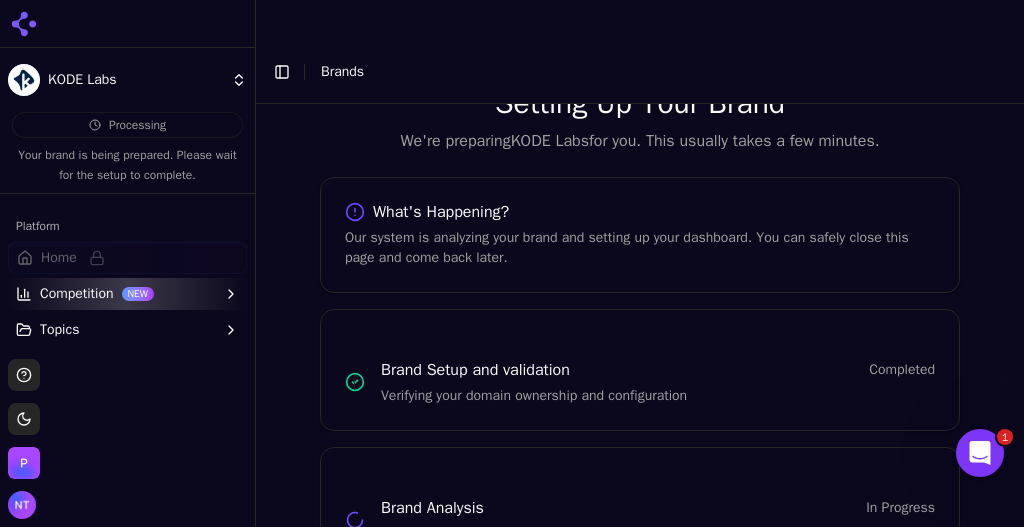 click 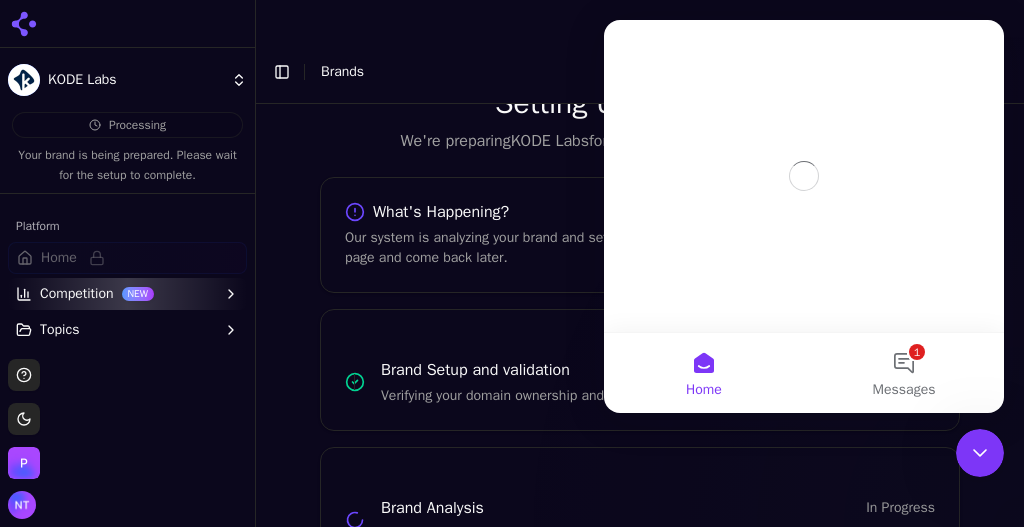 scroll, scrollTop: 0, scrollLeft: 0, axis: both 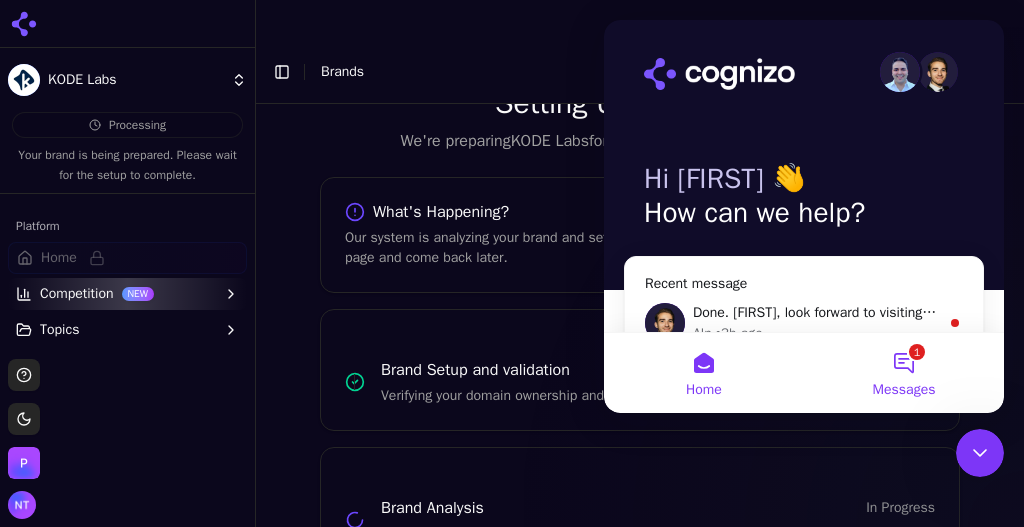click on "1 Messages" at bounding box center (904, 373) 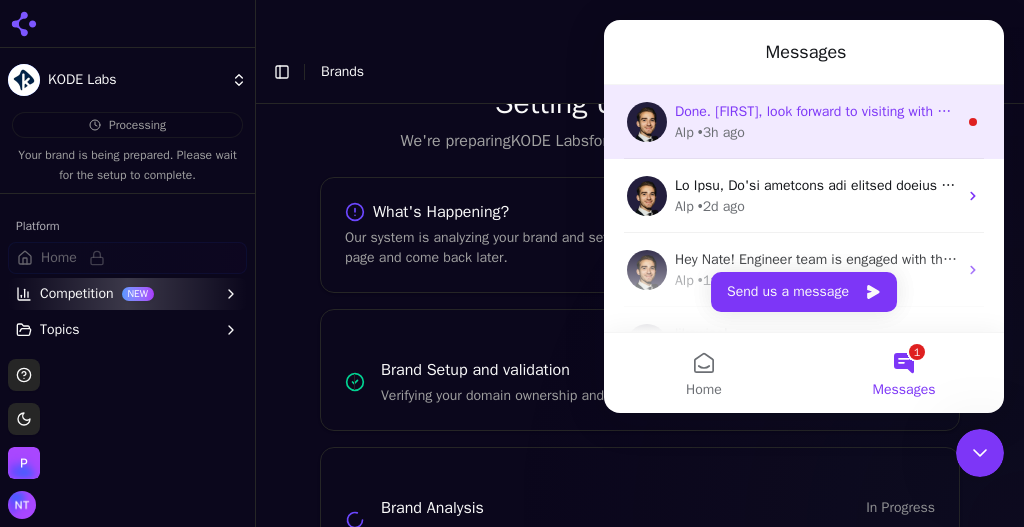 click on "Done. [FIRST], look forward to visiting with you at [TIME] today. Talk soon!    [FIRST]   [FIRST] [LAST]Senior SEO Specialist[EMAIL]  [PHONE] From: [FIRST] [LAST] <[EMAIL]> Sent: [DAY], [MONTH] [DAY], [YEAR] [TIME] To: [FIRST] from [COMPANY] <[EMAIL]> Cc: [FIRST] [LAST] <[EMAIL]> Subject: Re: Hello! Still sorting through all the updates and getting used to th...  Adding [FIRST] [LAST] to this email. She is going to book time with you to discuss.    [FIRST] - can you use [FIRST]'s meeting link in the email below to find a time that works for you?    Thanks,   [FIRST] [LAST] President[EMAIL] [PHONE]" at bounding box center (2478, 111) 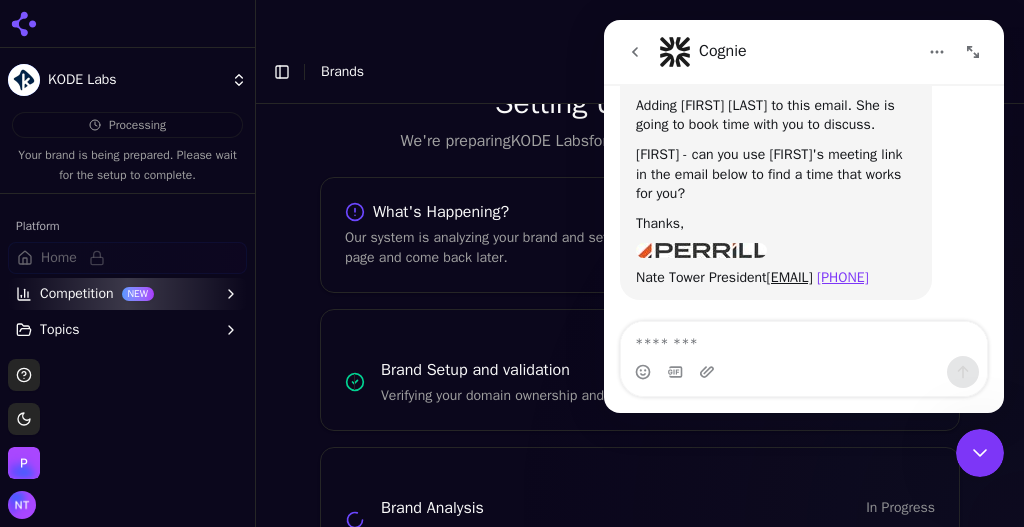 scroll, scrollTop: 3222, scrollLeft: 0, axis: vertical 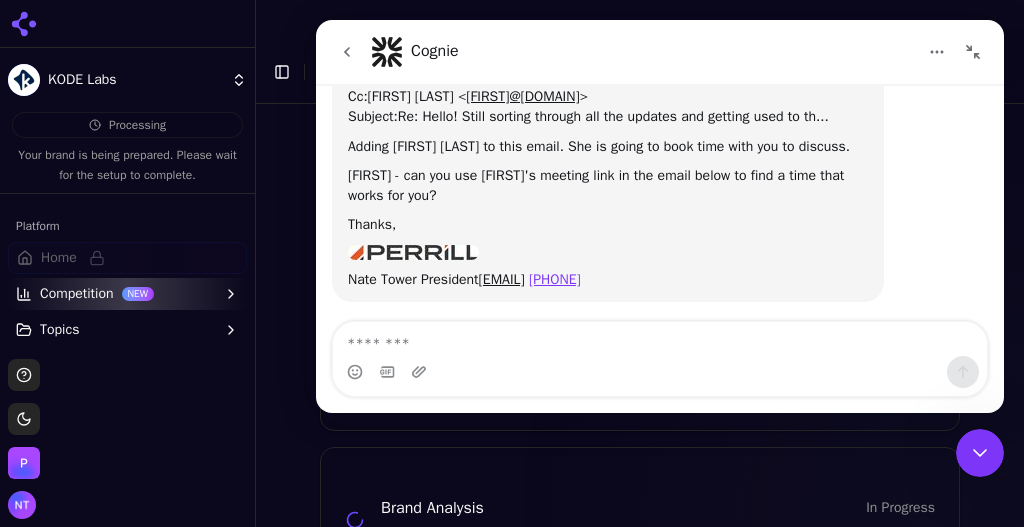 click 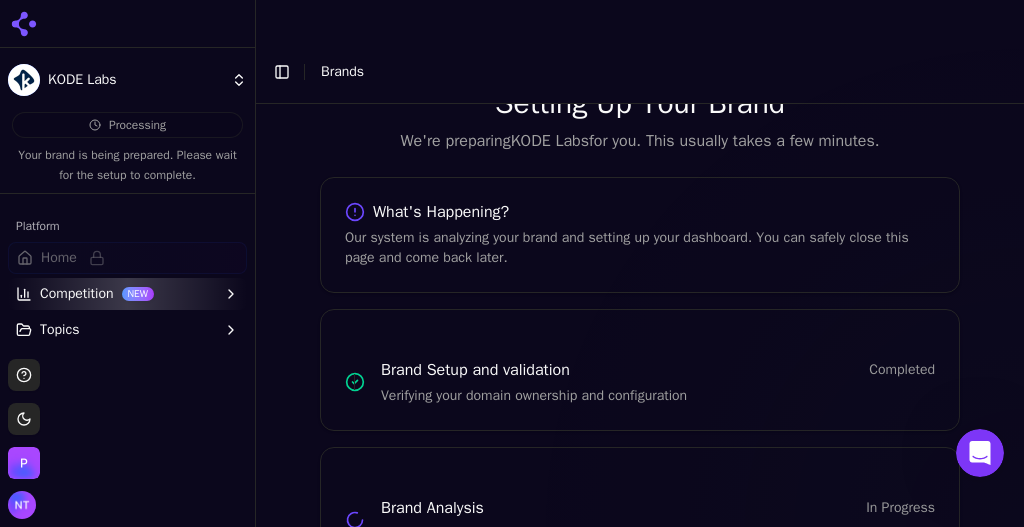 scroll, scrollTop: 0, scrollLeft: 0, axis: both 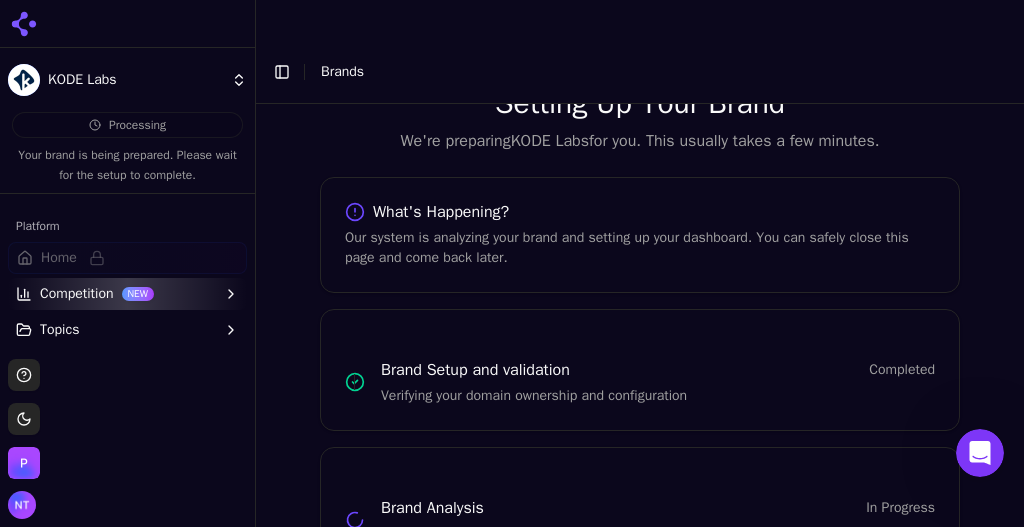 click on "Toggle Sidebar" at bounding box center (282, 72) 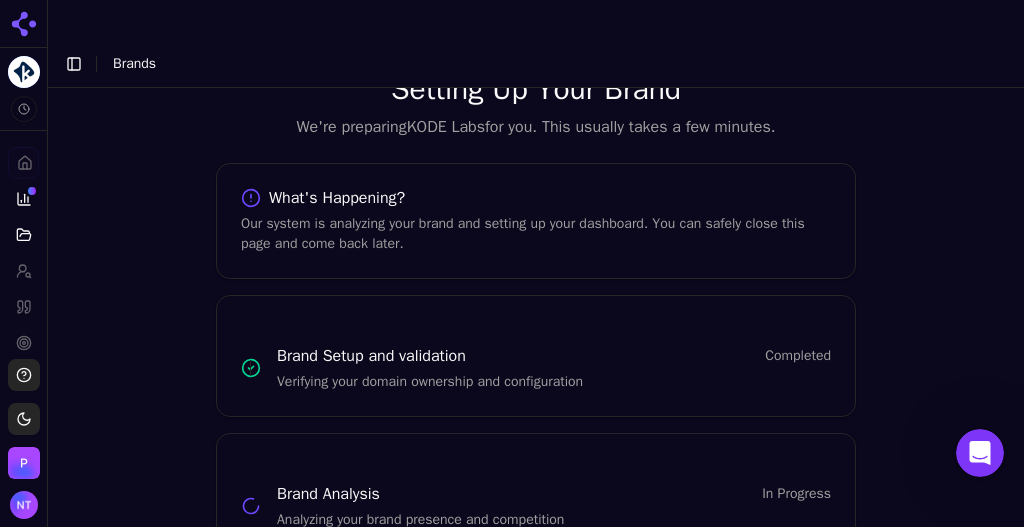 scroll, scrollTop: 76, scrollLeft: 0, axis: vertical 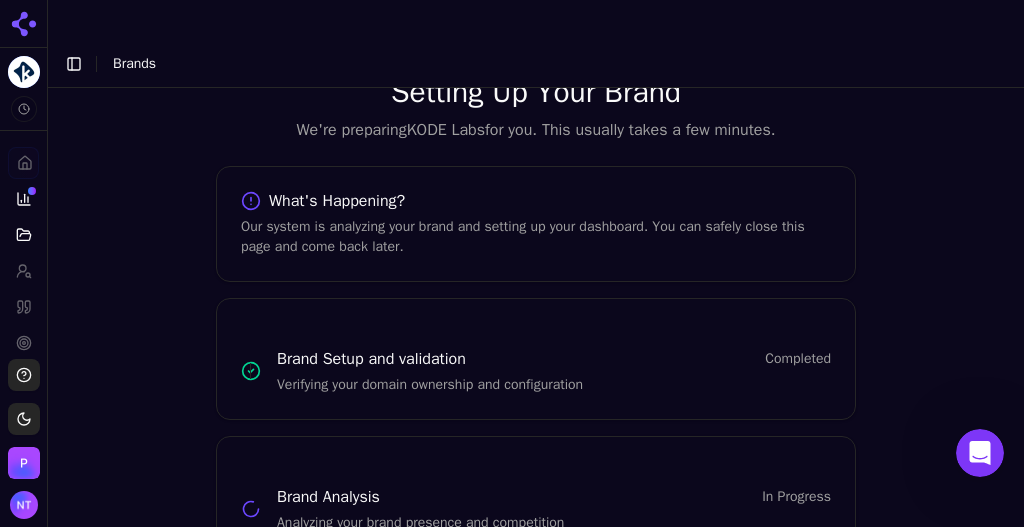 click 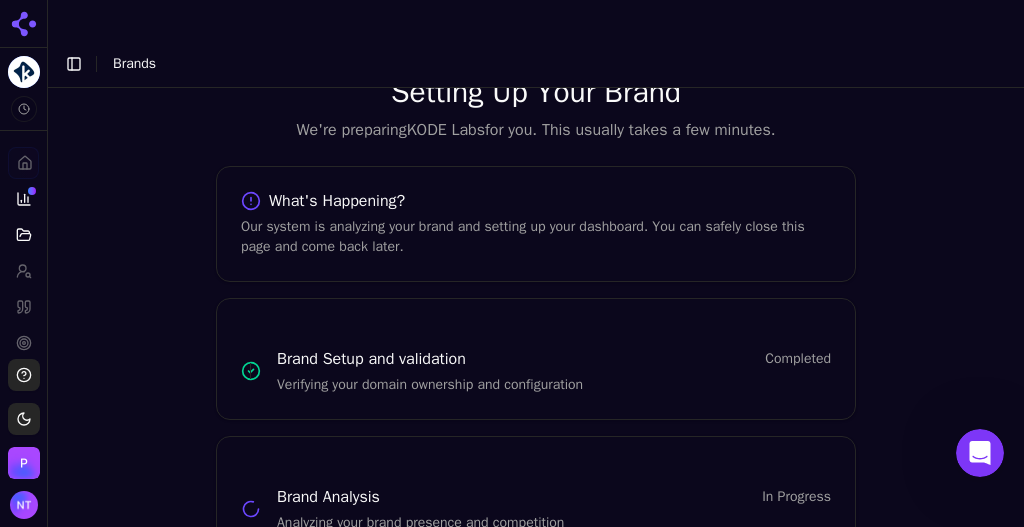 click at bounding box center (24, 463) 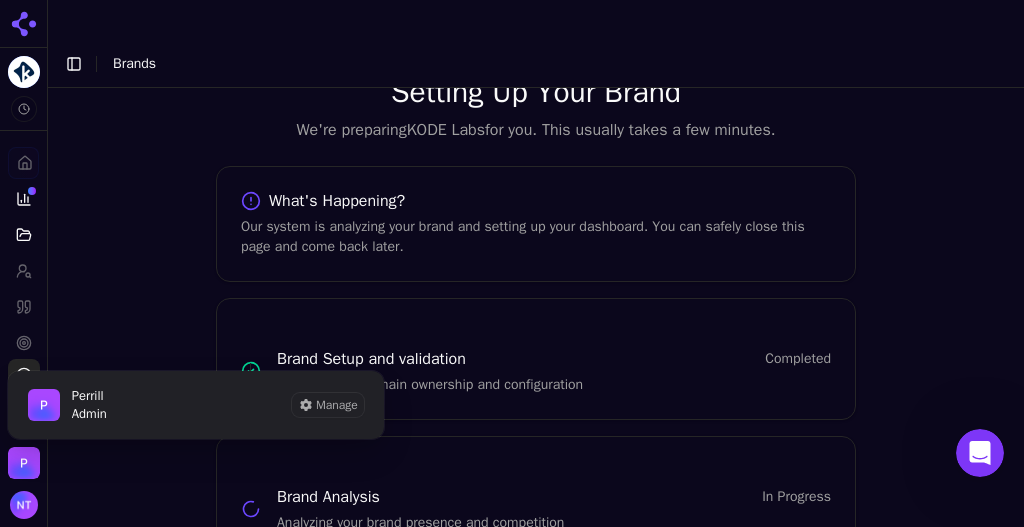 click 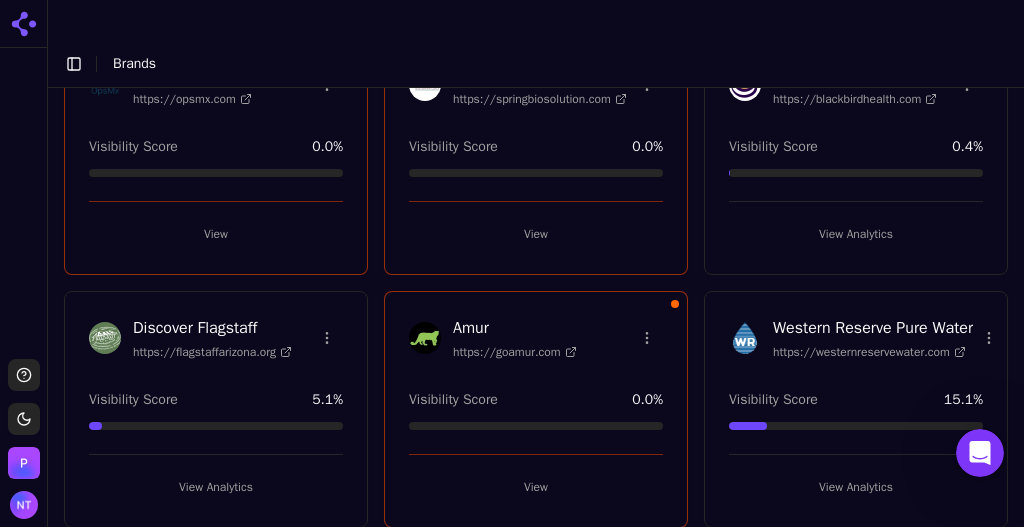 scroll, scrollTop: 433, scrollLeft: 0, axis: vertical 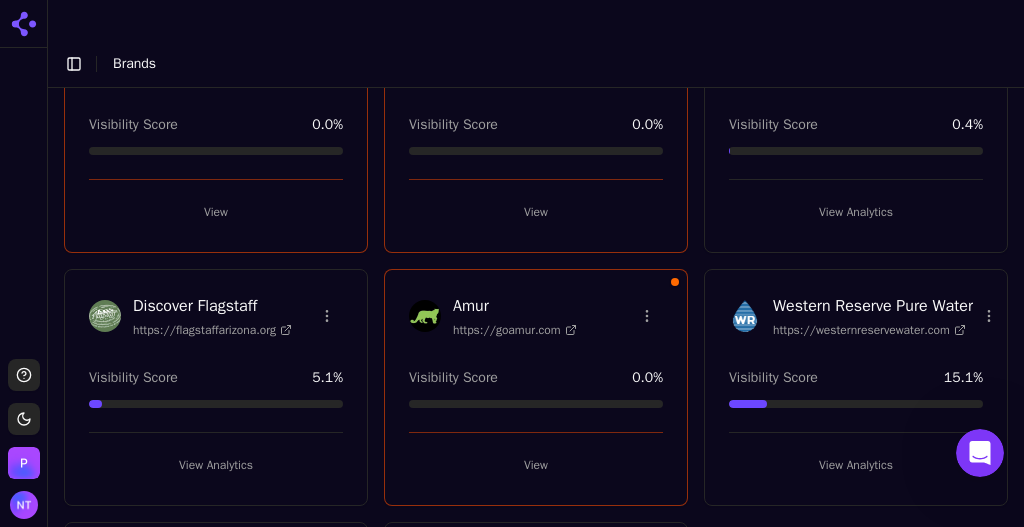 click on "View Analytics" at bounding box center (216, 465) 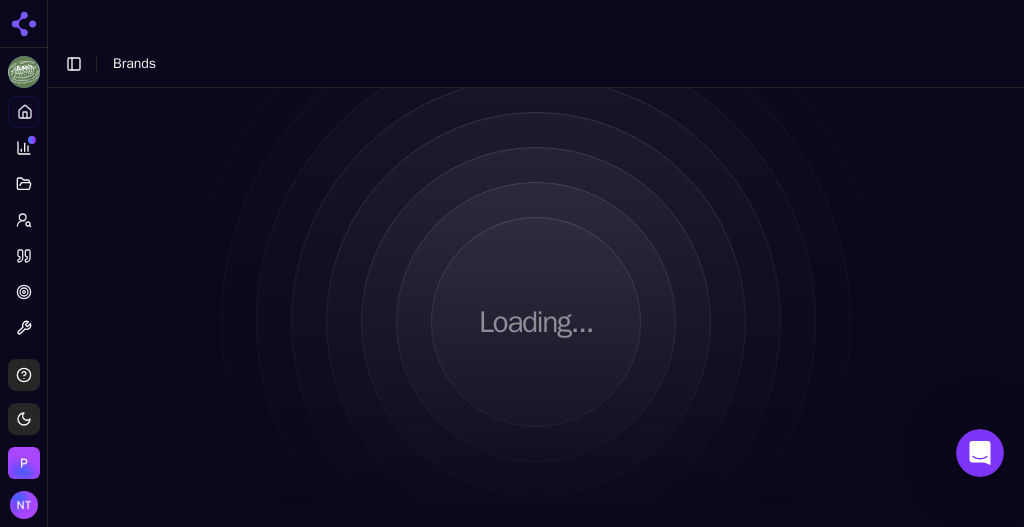 scroll, scrollTop: 0, scrollLeft: 0, axis: both 